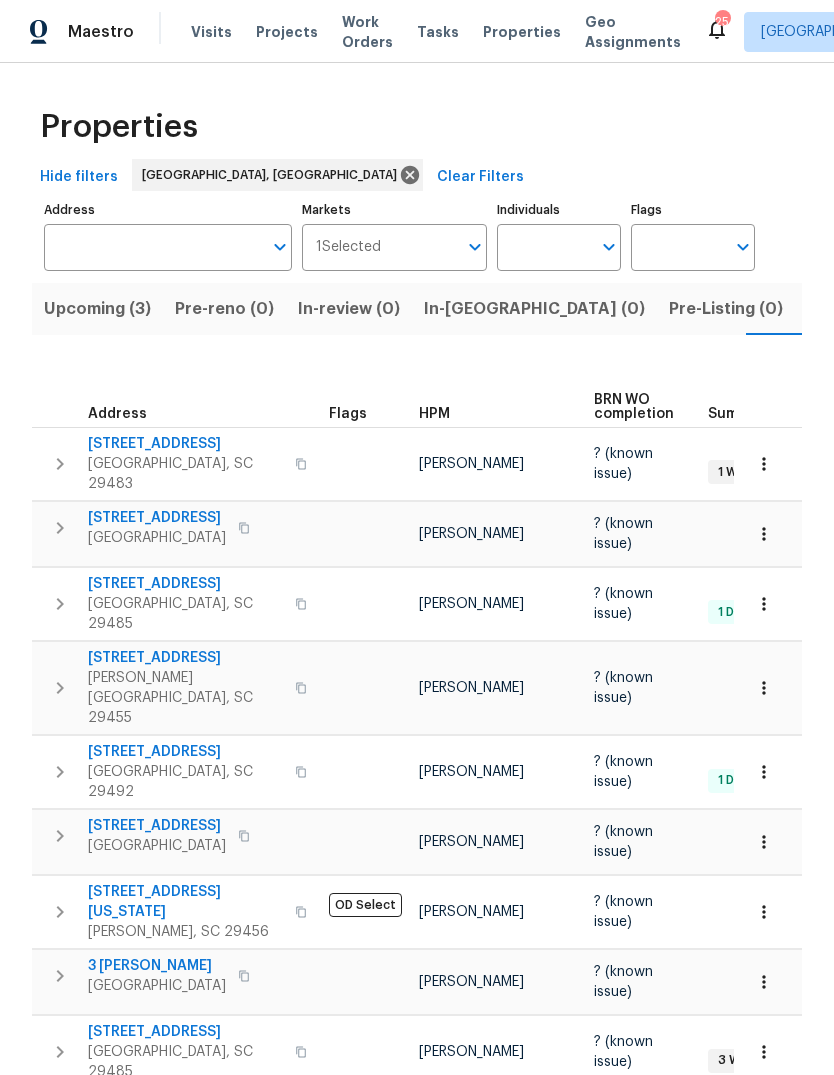 scroll, scrollTop: 0, scrollLeft: 0, axis: both 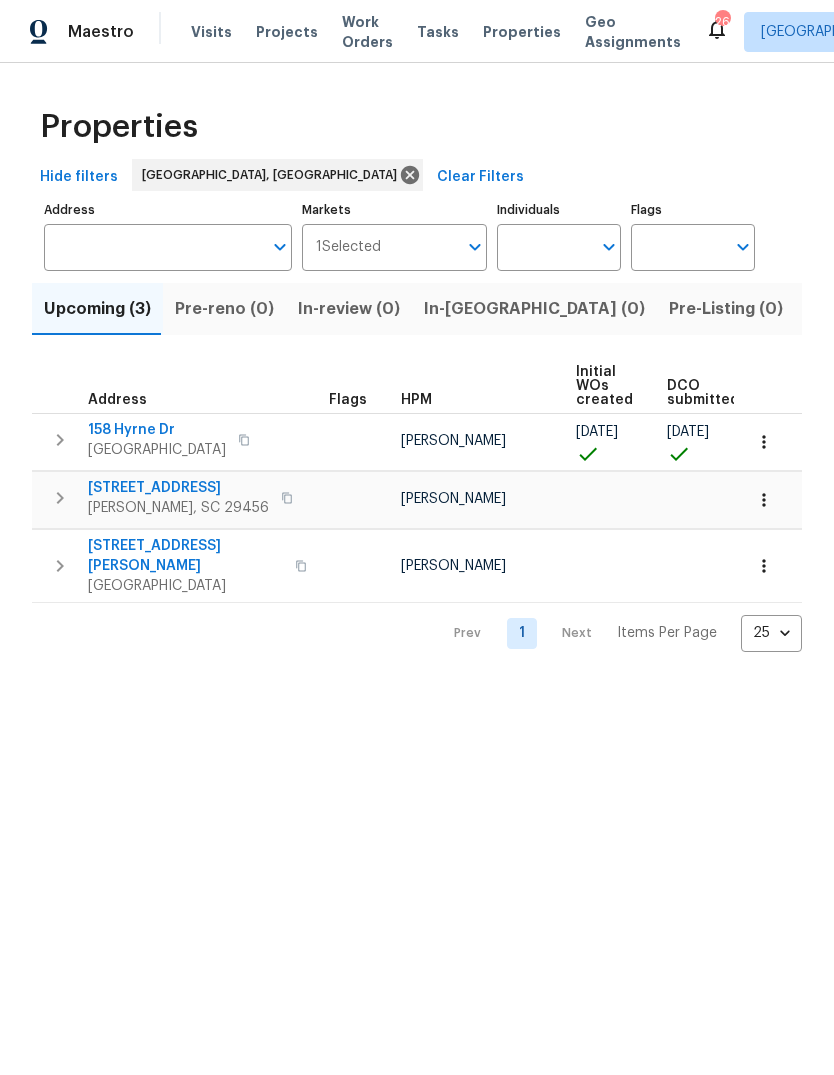 click on "Listed (23)" at bounding box center [849, 309] 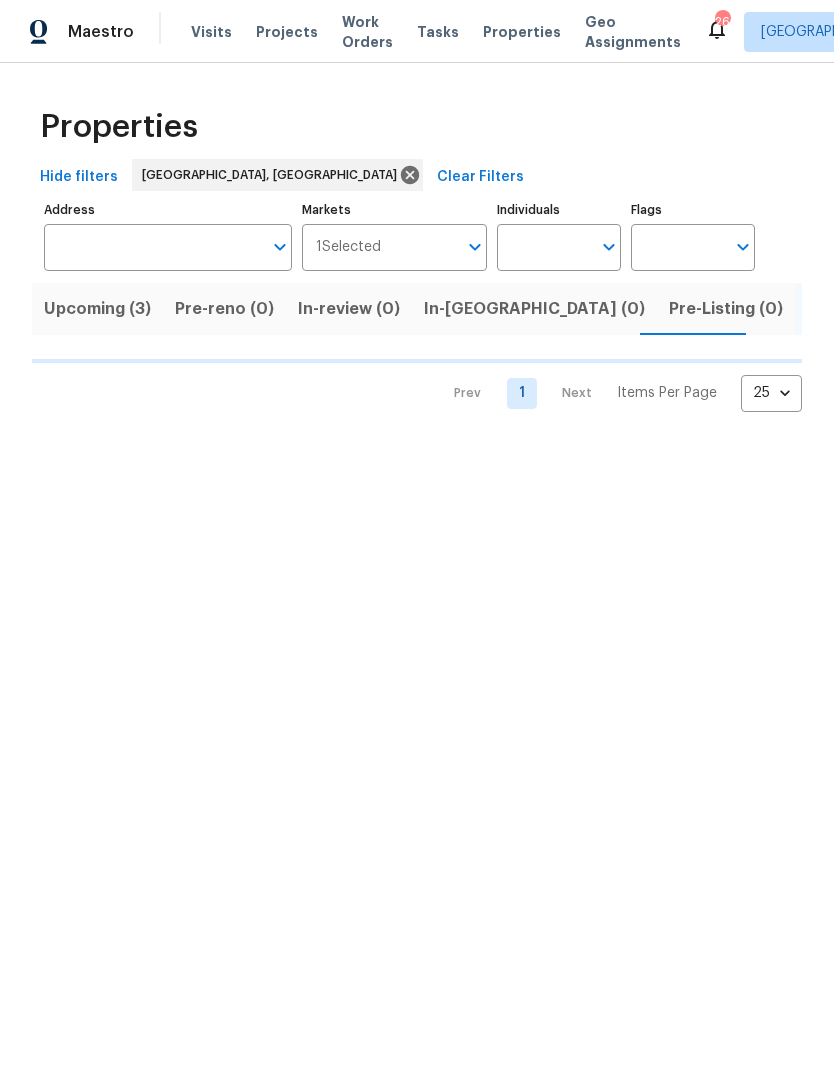 click on "Resale (17)" at bounding box center (958, 309) 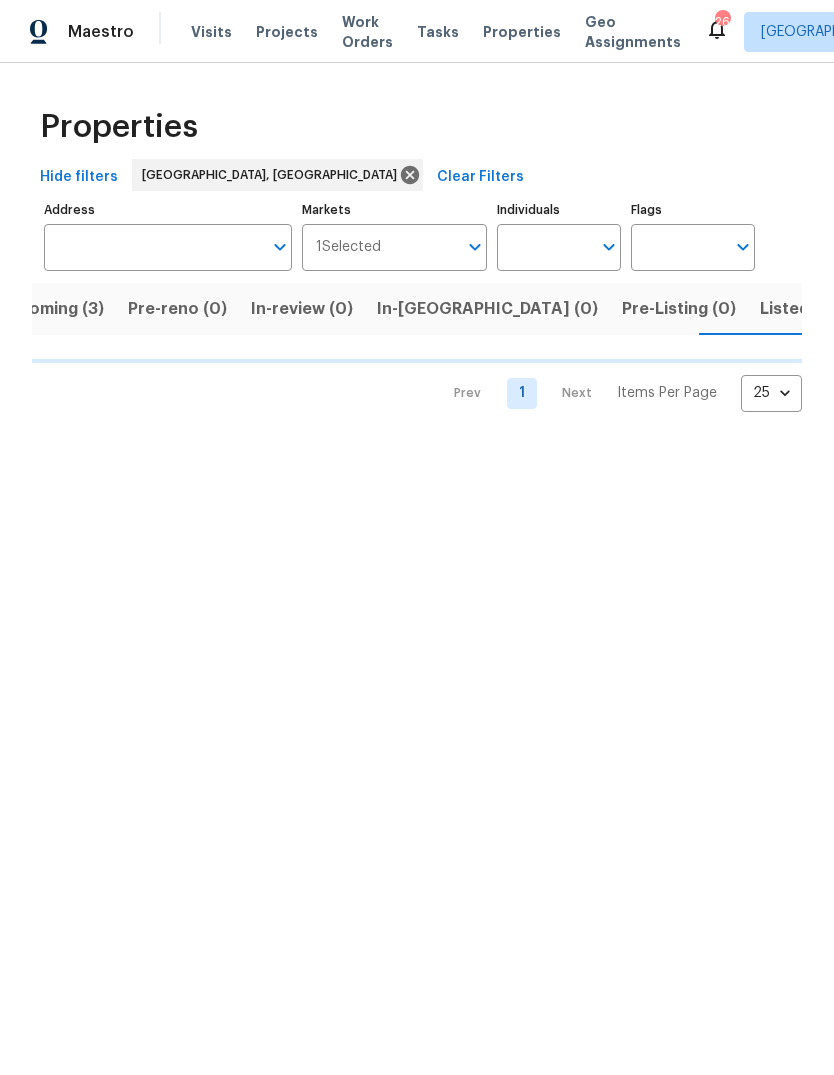 scroll, scrollTop: 0, scrollLeft: 49, axis: horizontal 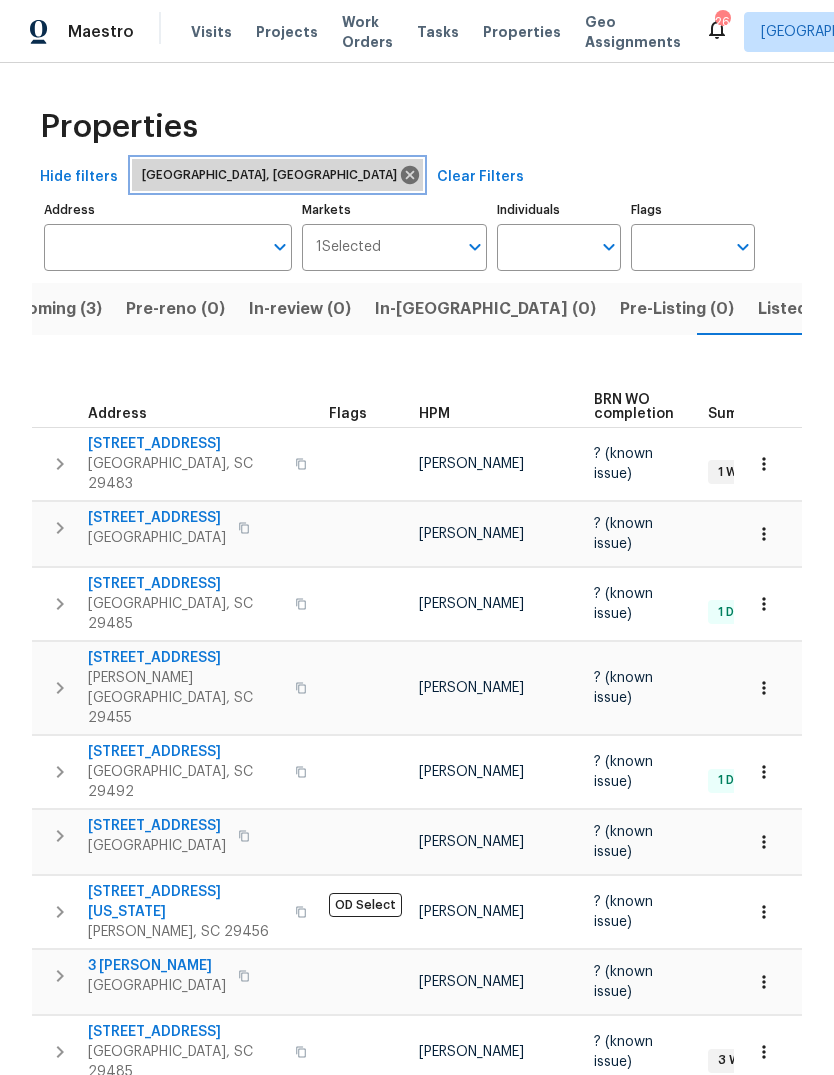 click 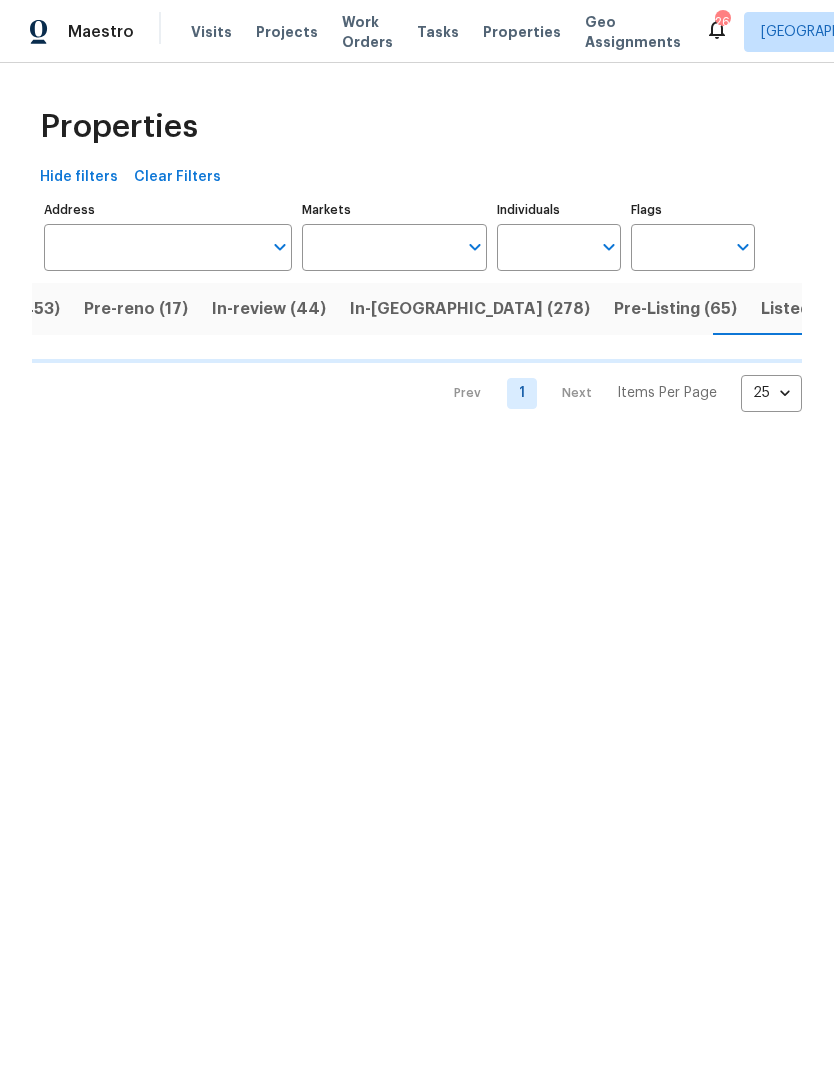 scroll, scrollTop: 0, scrollLeft: 143, axis: horizontal 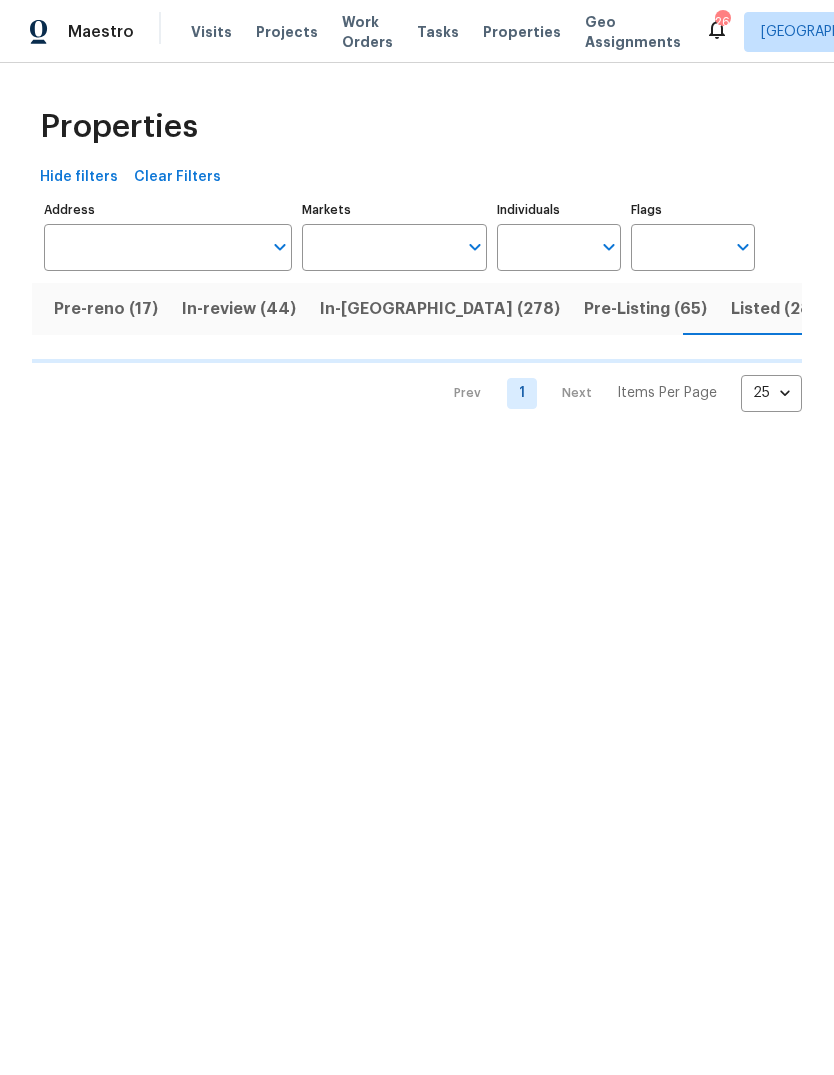 click at bounding box center [475, 247] 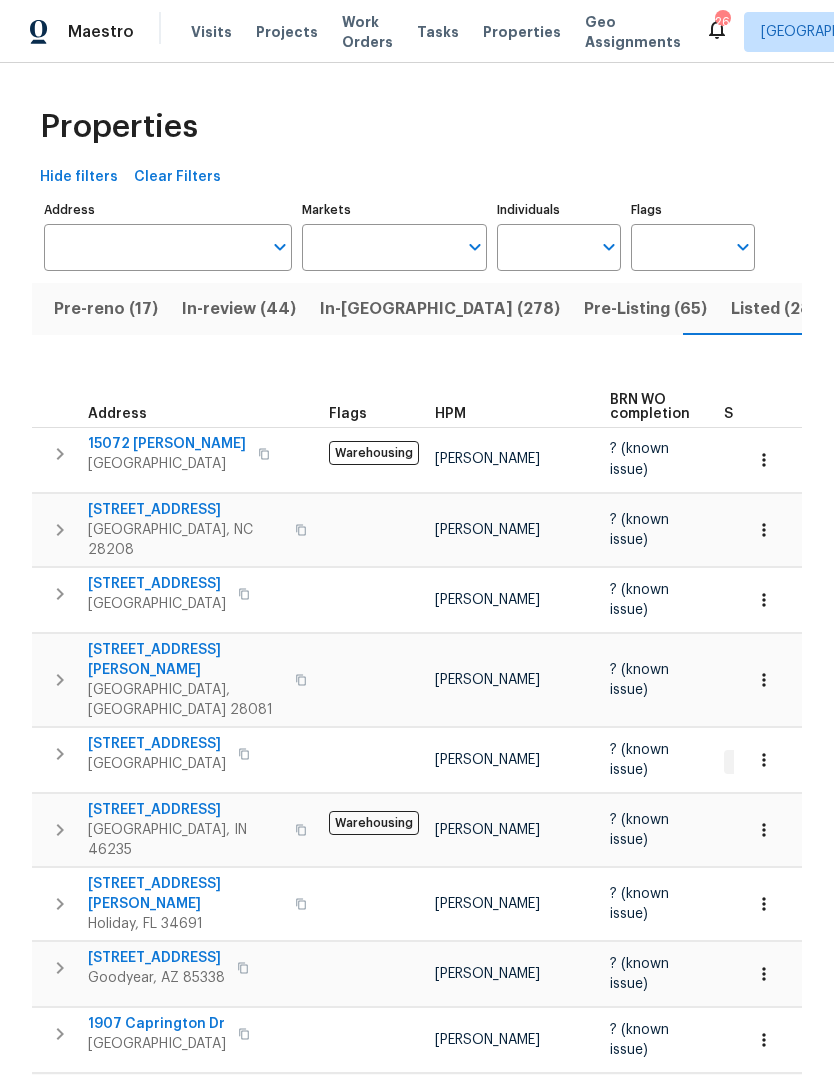 click 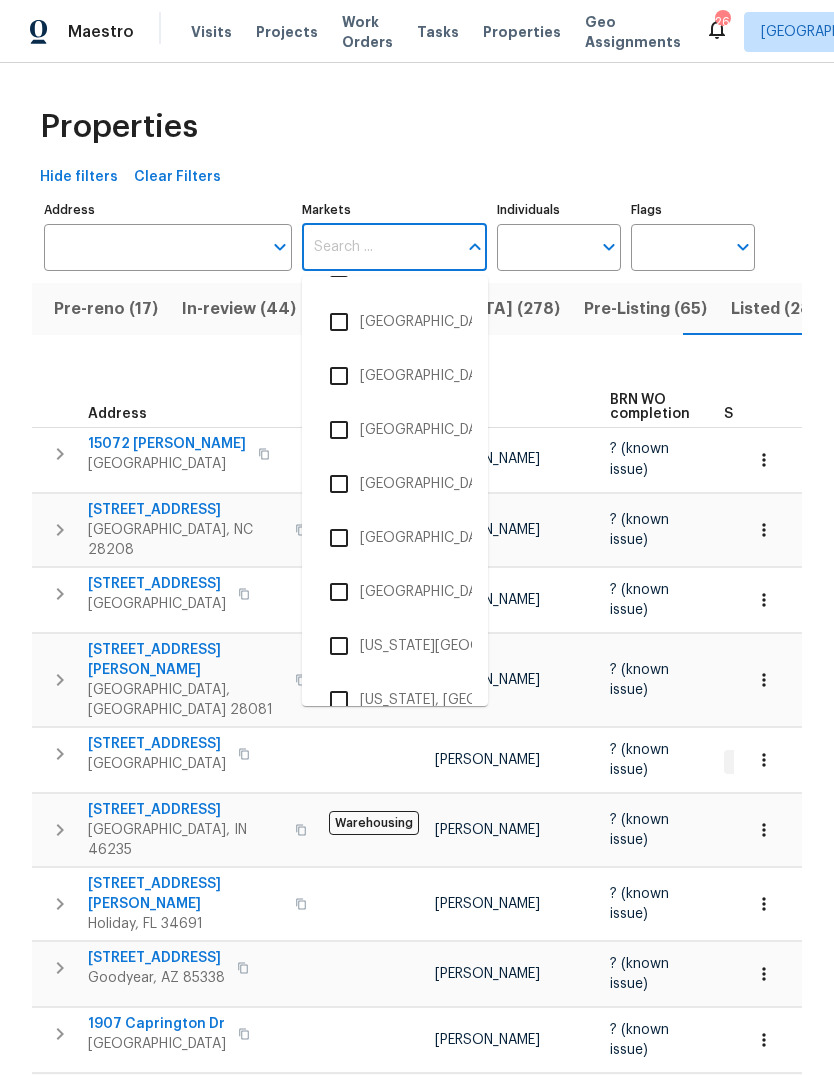 scroll, scrollTop: 3930, scrollLeft: 0, axis: vertical 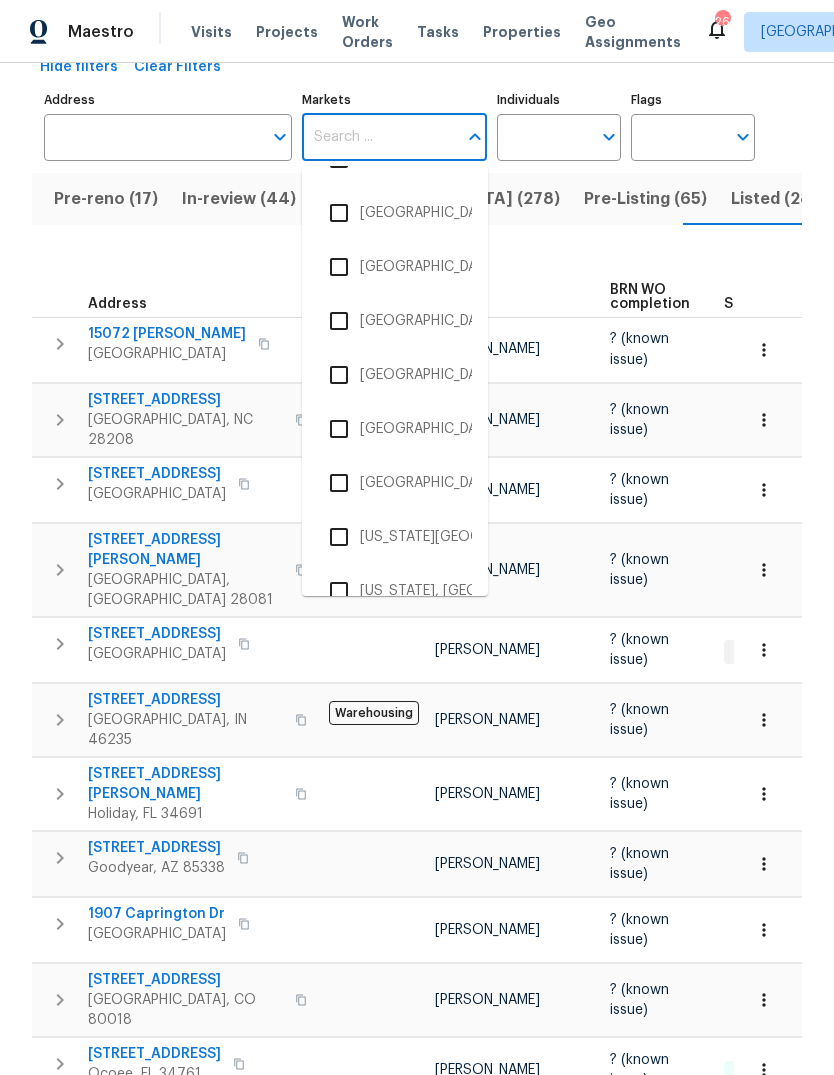click on "[US_STATE], [GEOGRAPHIC_DATA]" at bounding box center (395, 591) 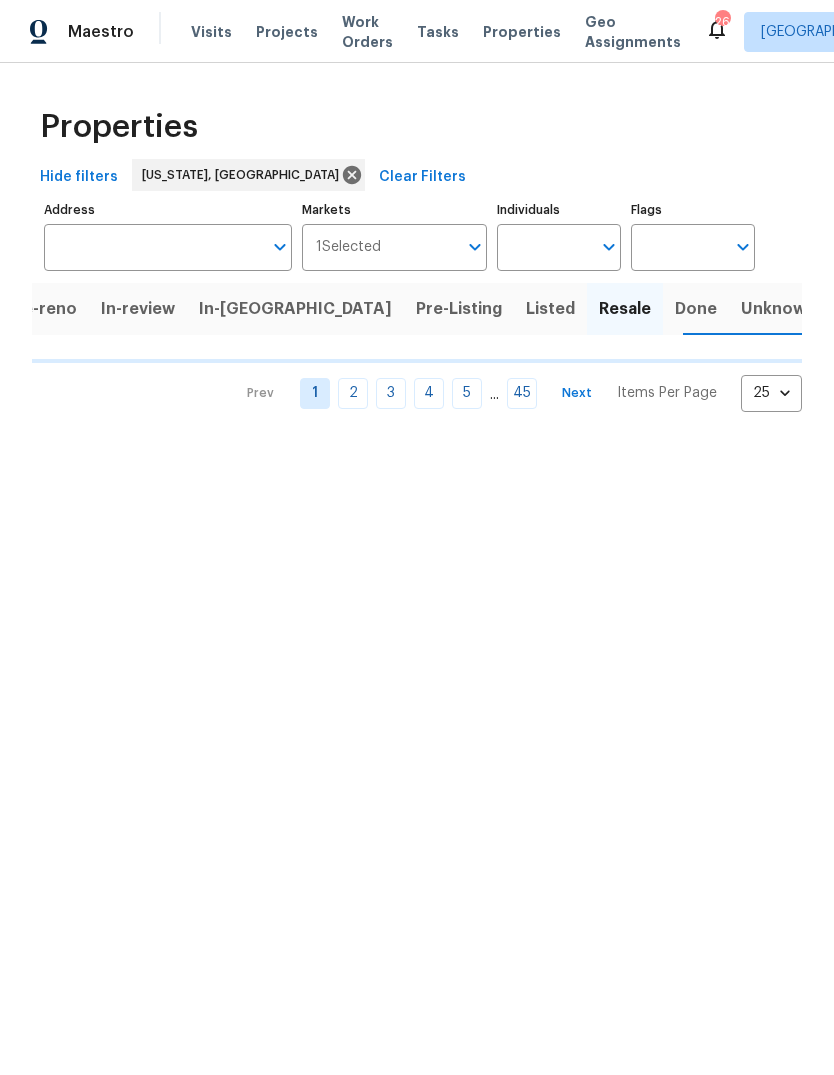 scroll, scrollTop: 0, scrollLeft: 0, axis: both 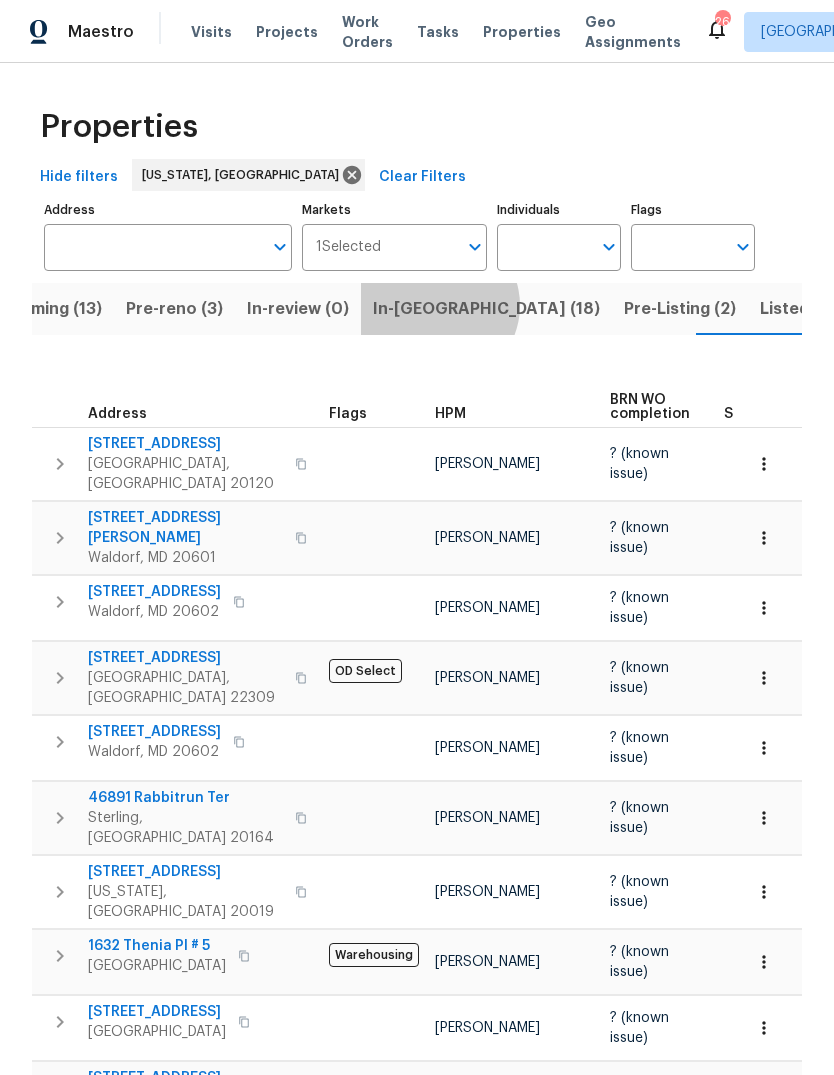click on "In-[GEOGRAPHIC_DATA] (18)" at bounding box center (486, 309) 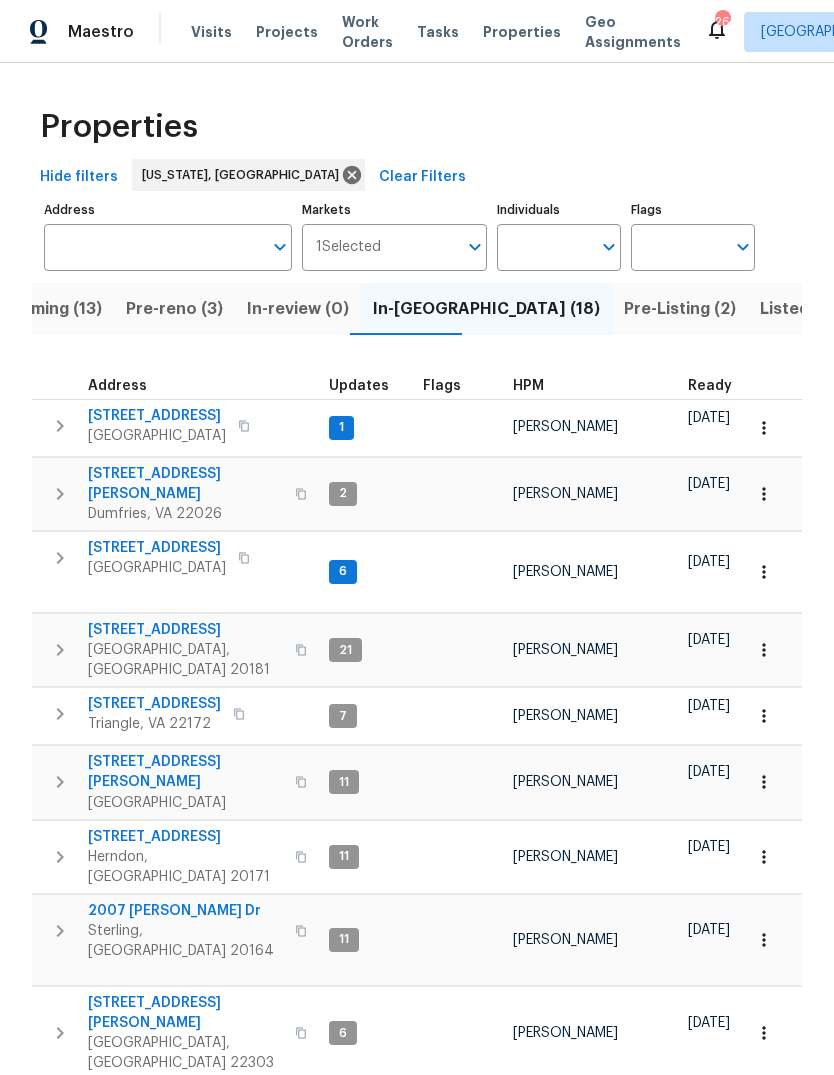 click at bounding box center (460, 940) 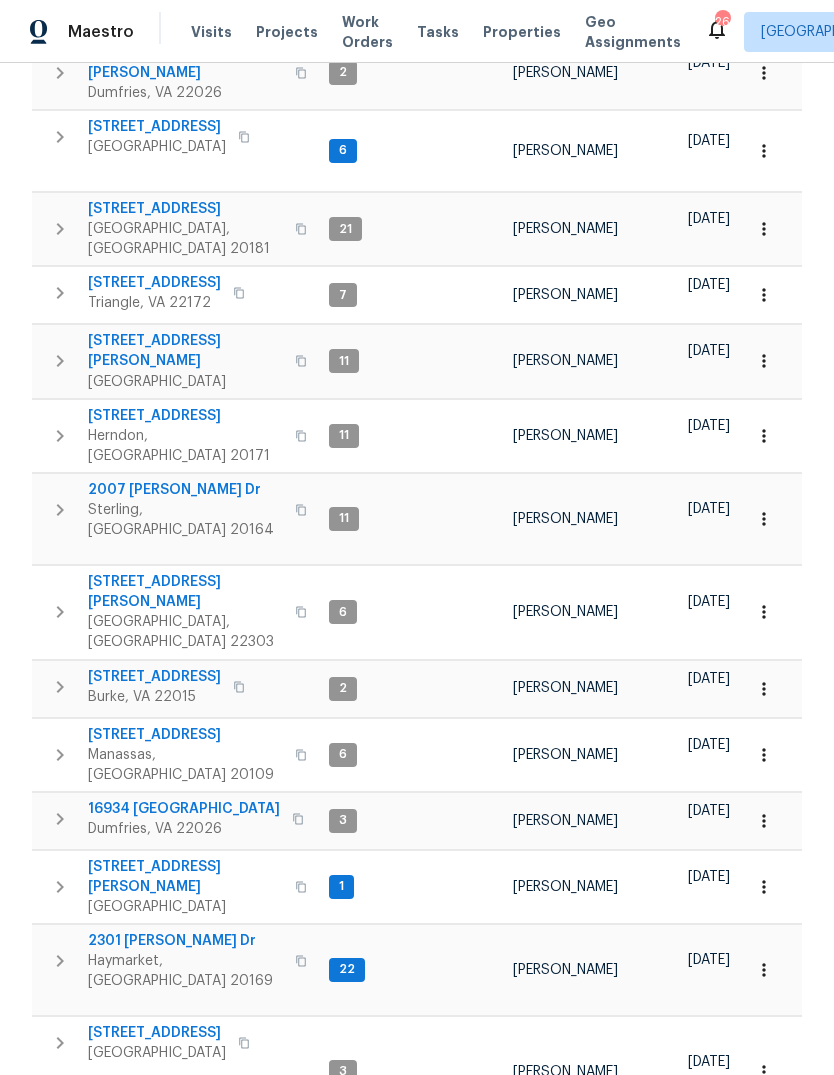 scroll, scrollTop: 420, scrollLeft: 0, axis: vertical 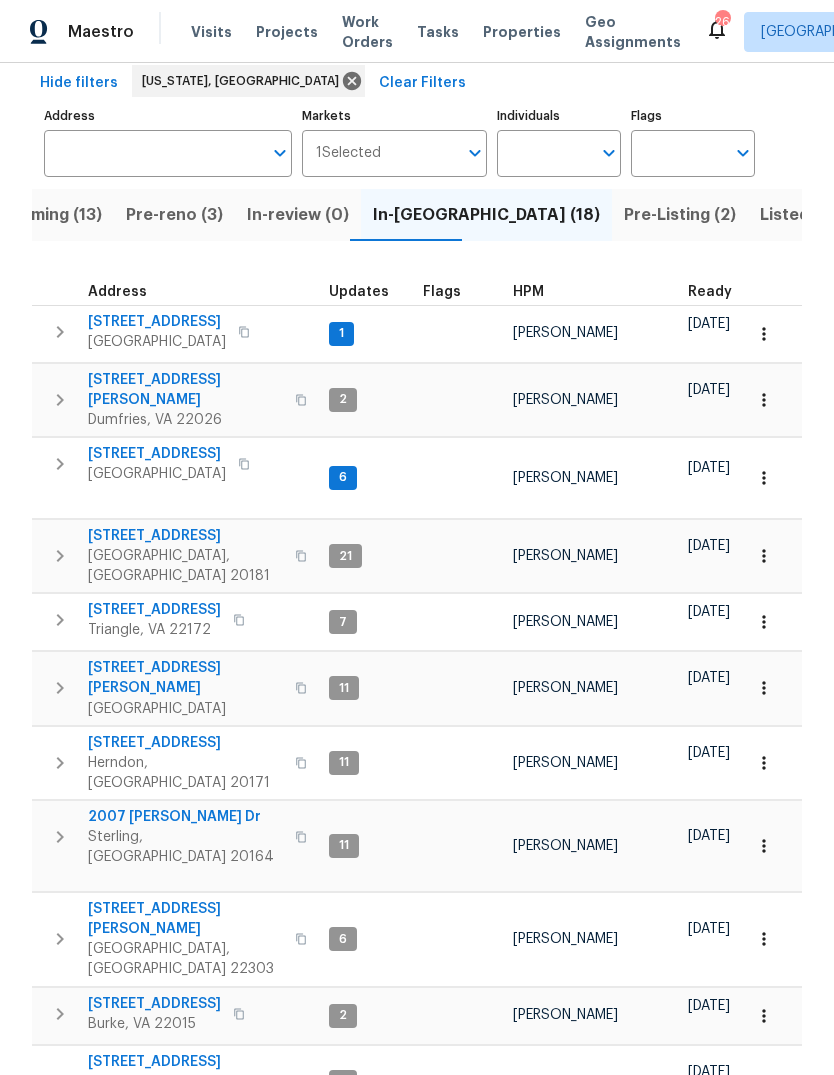 click on "Pre-reno (3)" at bounding box center (174, 215) 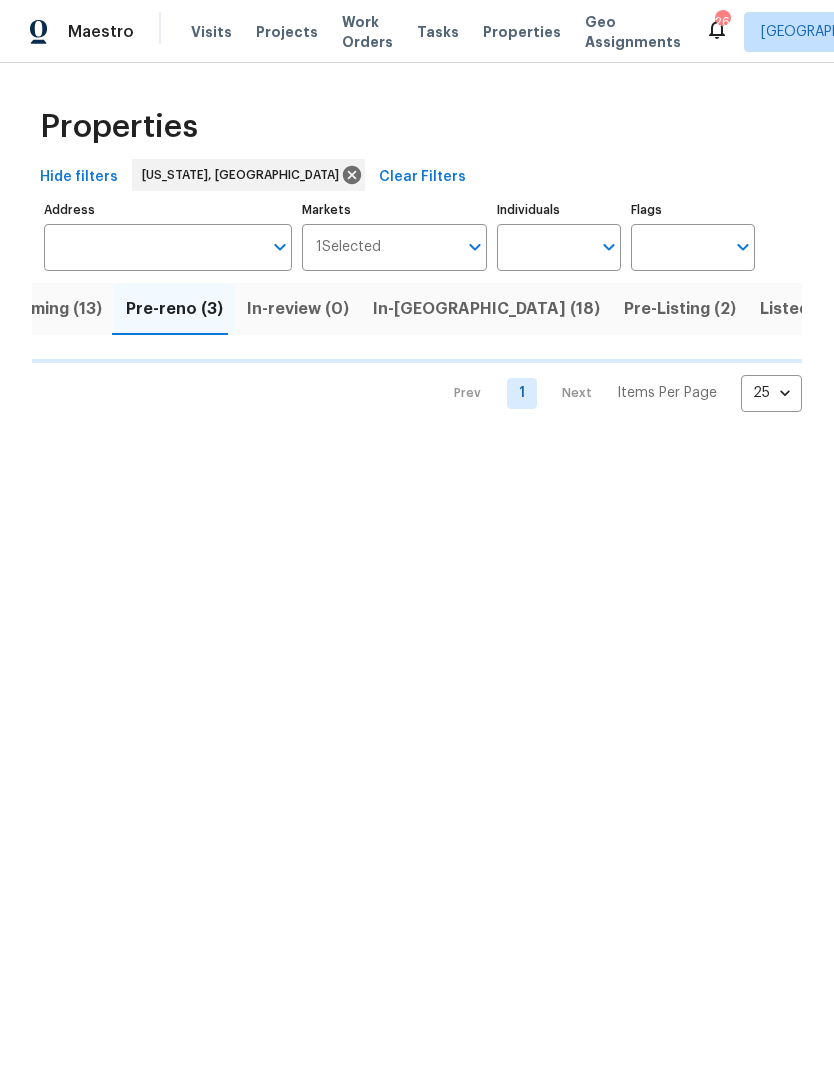 scroll, scrollTop: 0, scrollLeft: 0, axis: both 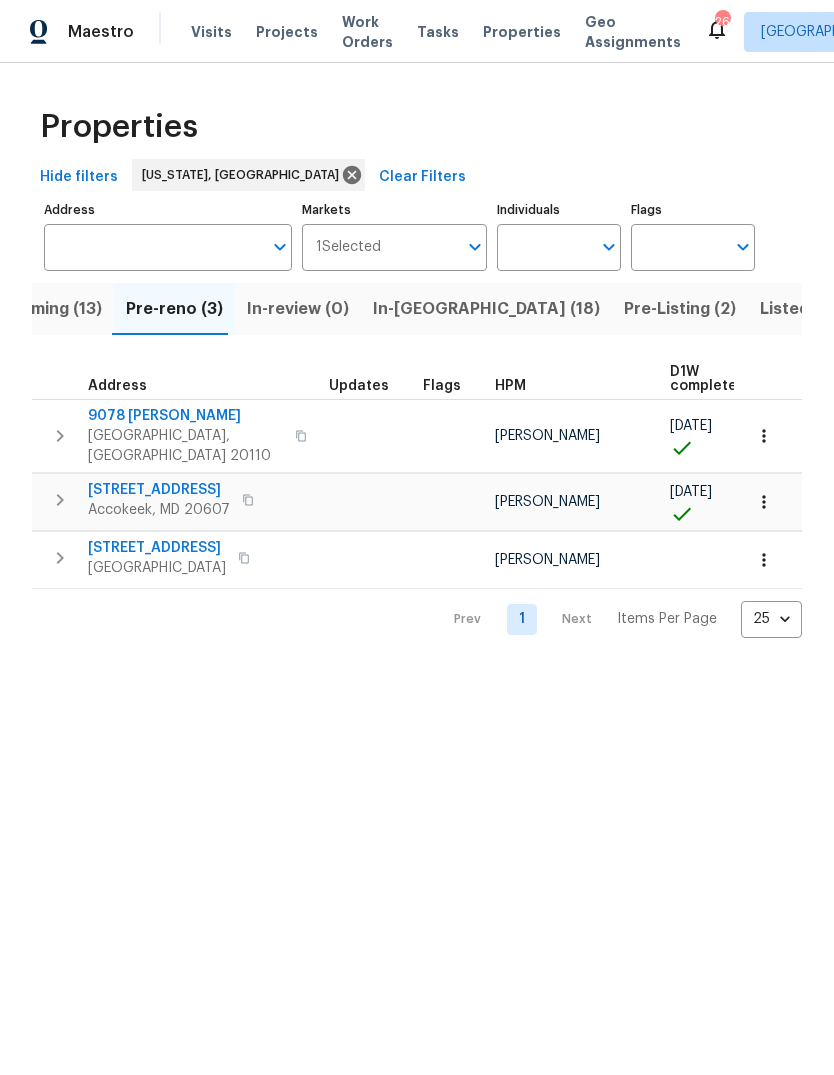 click on "In-[GEOGRAPHIC_DATA] (18)" at bounding box center (486, 309) 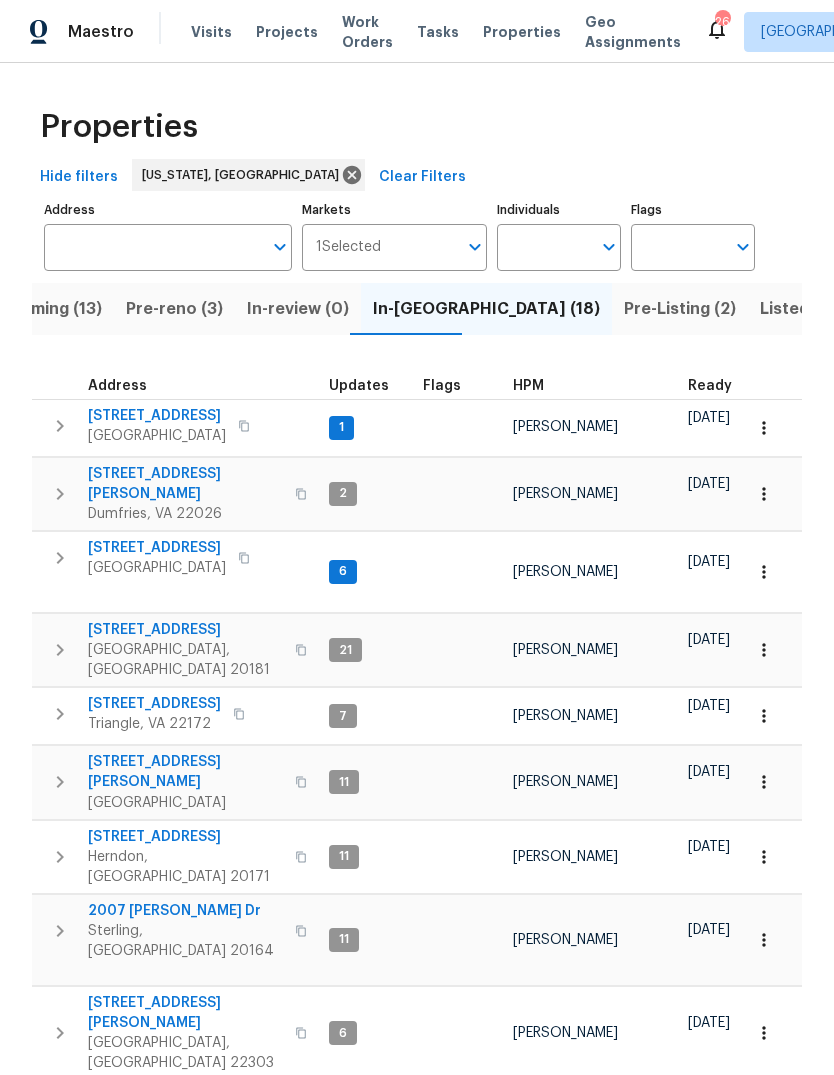scroll, scrollTop: 0, scrollLeft: 0, axis: both 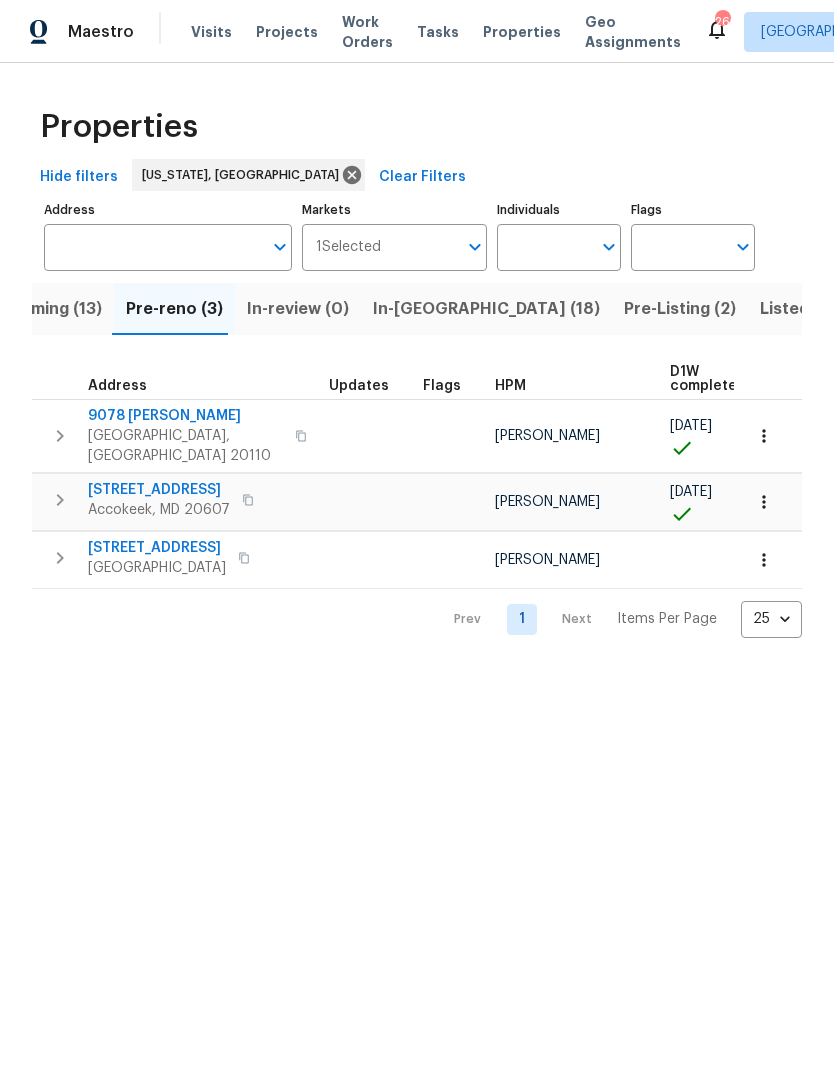 click on "[STREET_ADDRESS]" at bounding box center (159, 490) 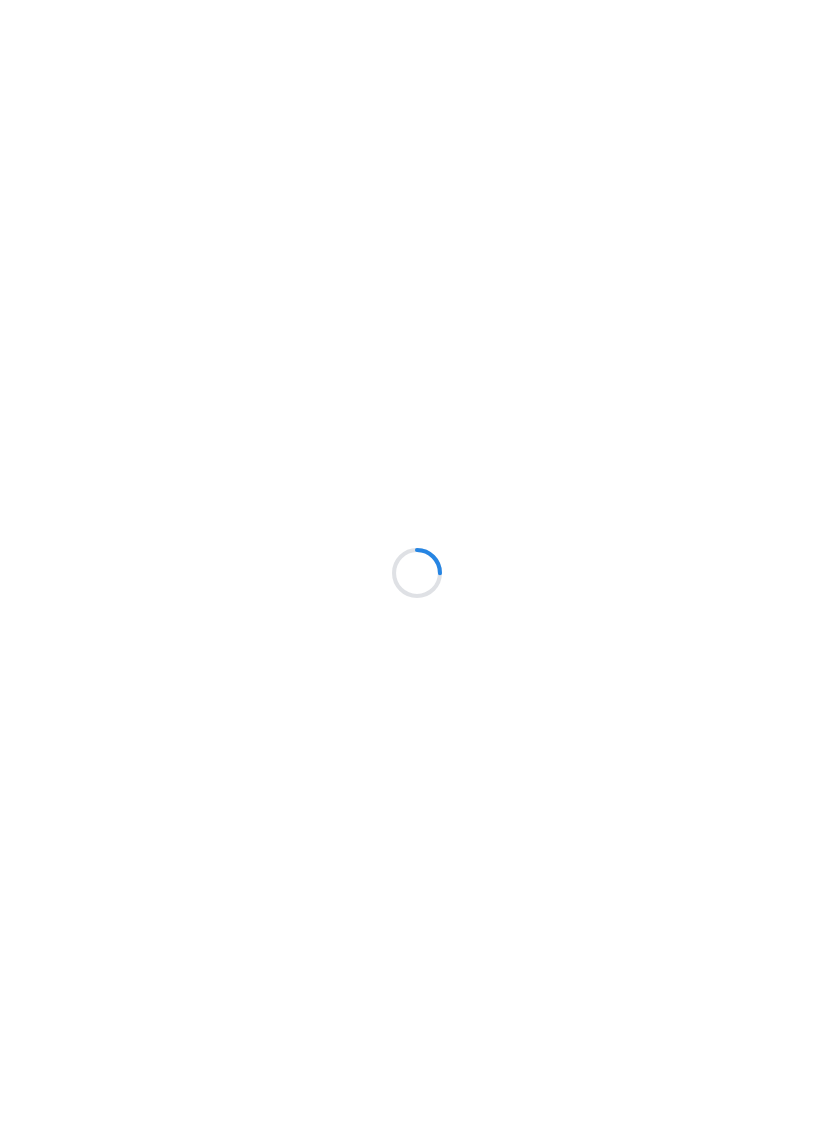 scroll, scrollTop: 0, scrollLeft: 0, axis: both 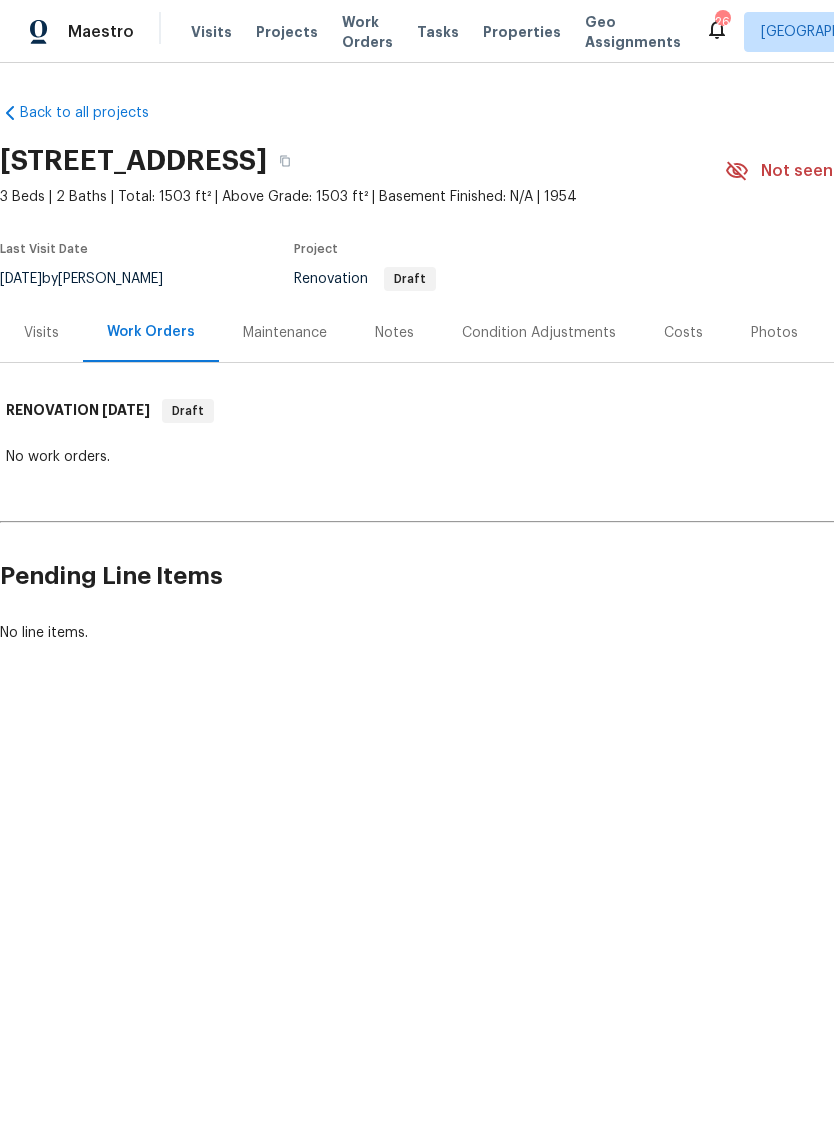 click on "Notes" at bounding box center [394, 332] 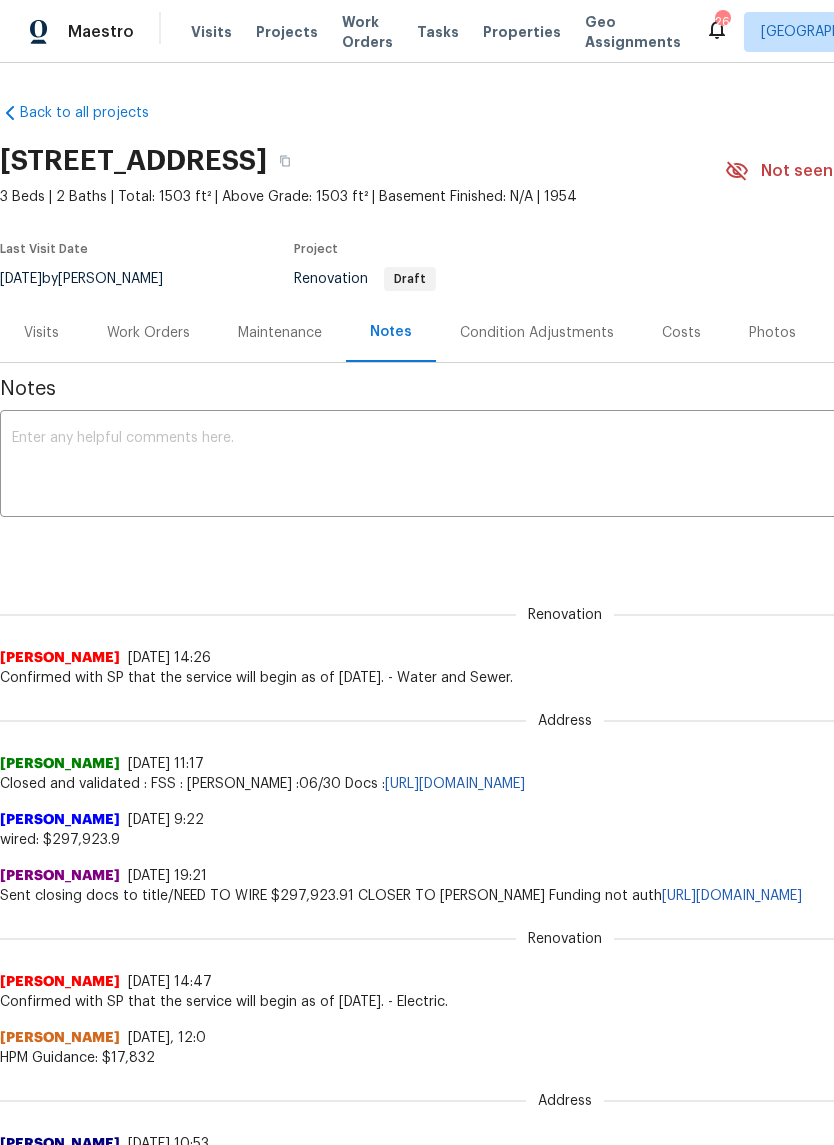 scroll, scrollTop: 0, scrollLeft: 0, axis: both 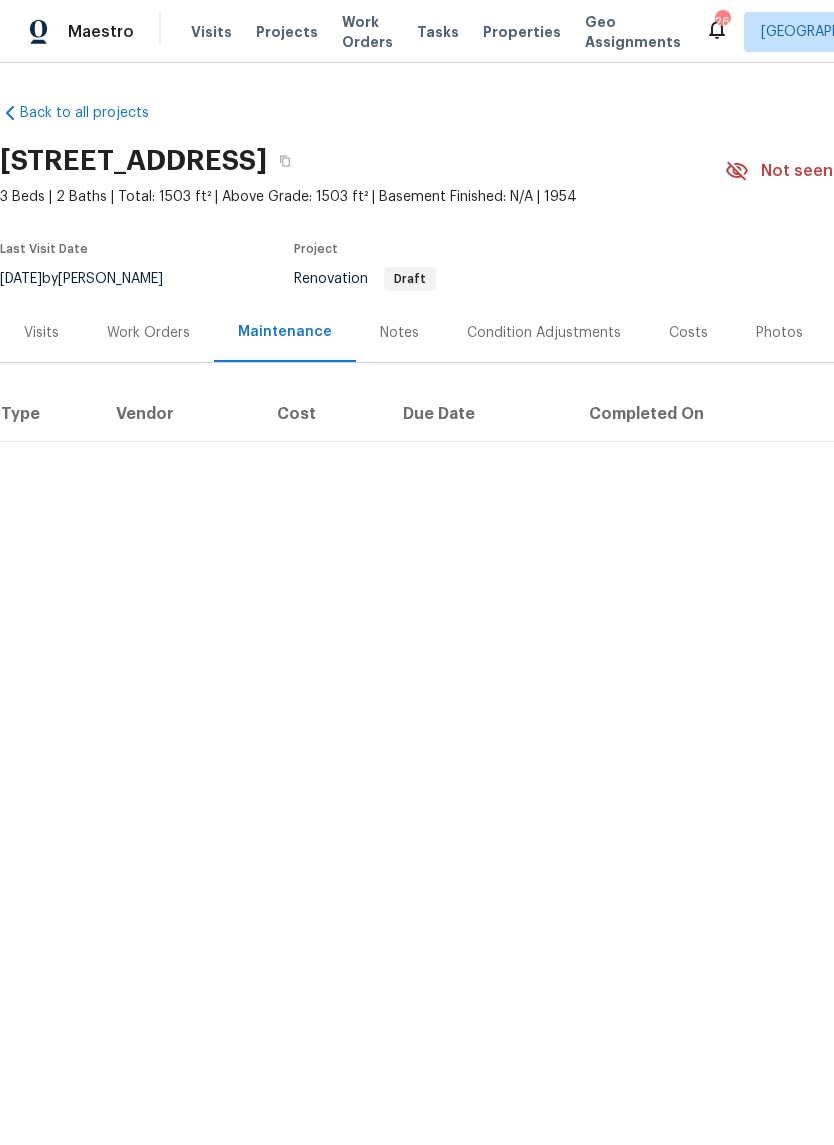 click on "Work Orders" at bounding box center [148, 333] 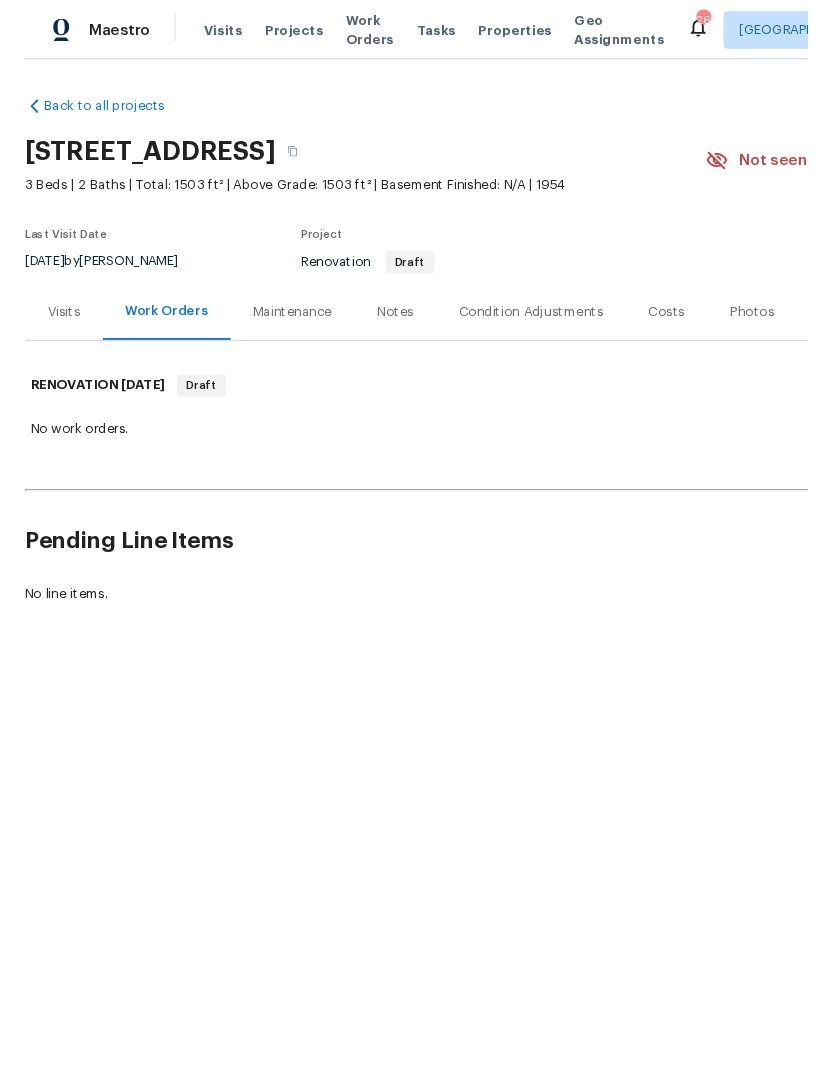 scroll, scrollTop: 0, scrollLeft: 0, axis: both 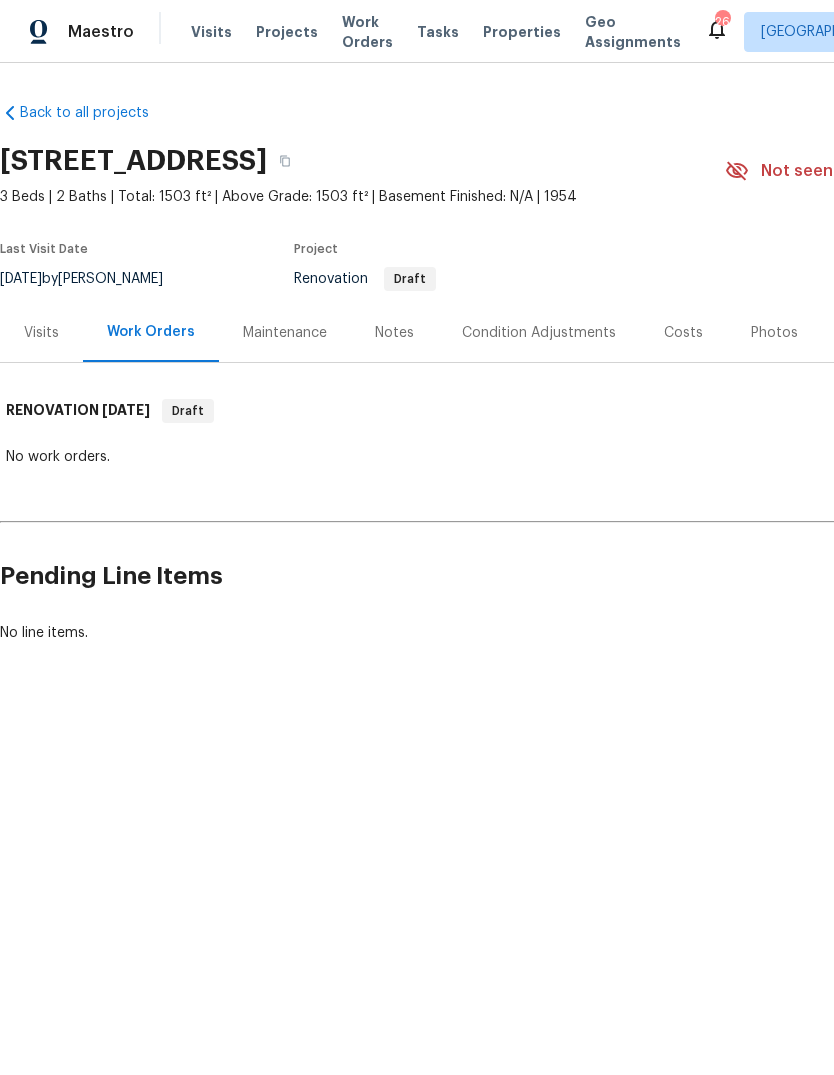 click on "Notes" at bounding box center [394, 333] 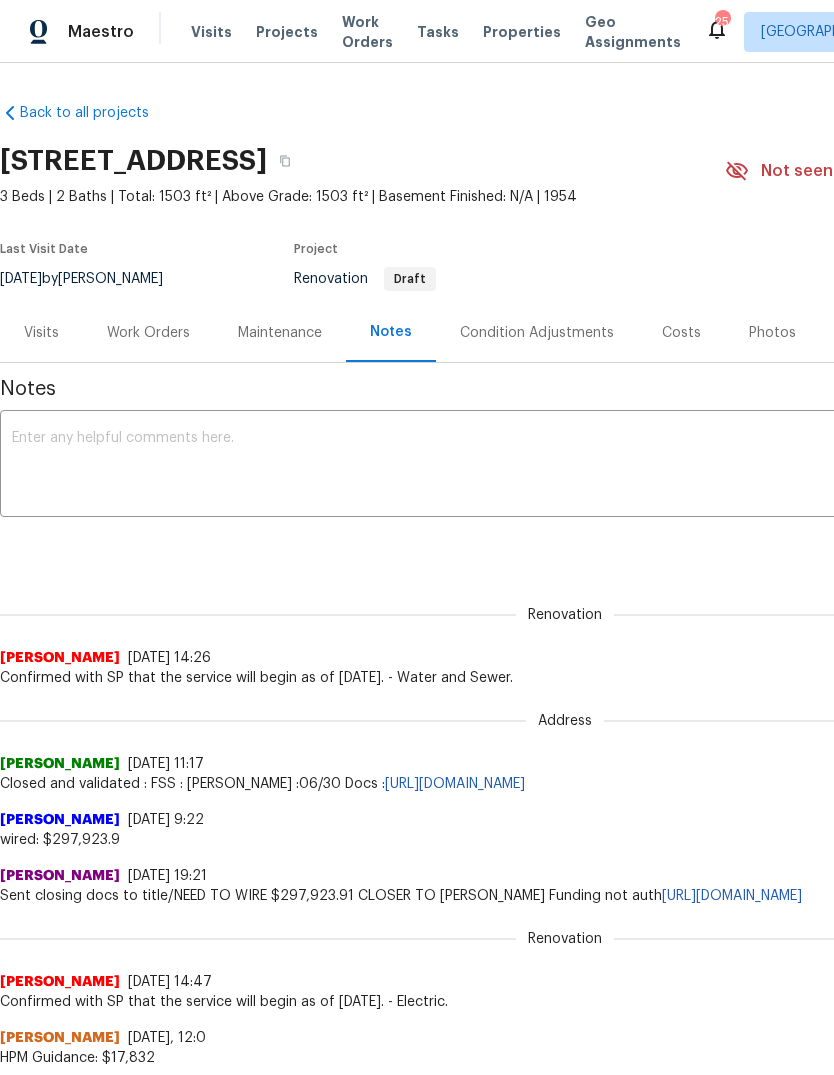 scroll, scrollTop: 0, scrollLeft: 0, axis: both 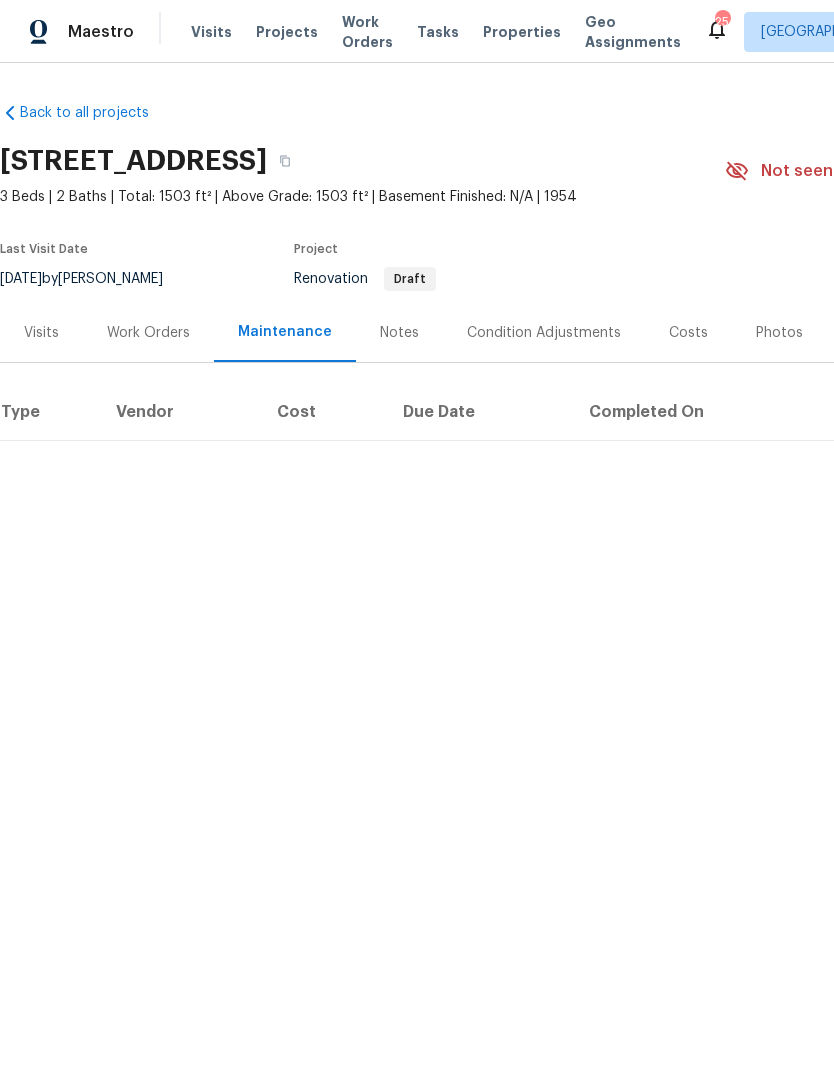click on "Work Orders" at bounding box center (148, 333) 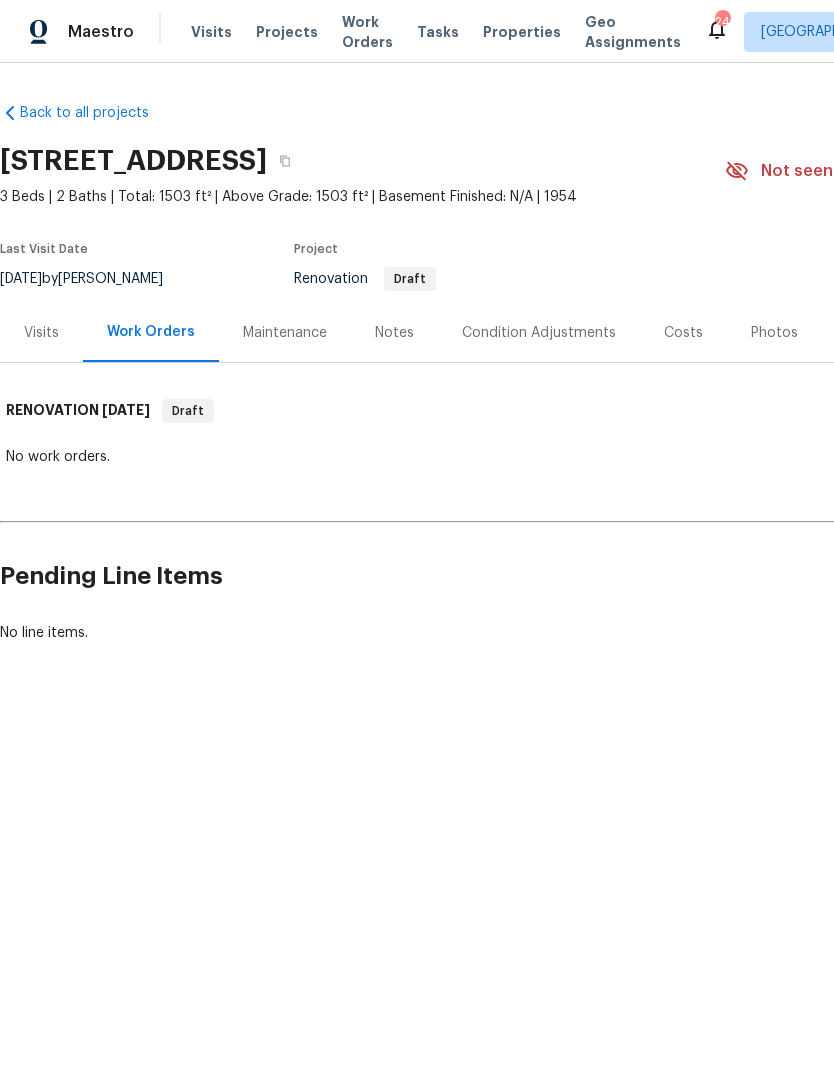 click on "Maestro Visits Projects Work Orders Tasks Properties Geo Assignments 24 Charleston, SC Matt Davidson Back to all projects 1101 Pine Ln, Accokeek, MD 20607 3 Beds | 2 Baths | Total: 1503 ft² | Above Grade: 1503 ft² | Basement Finished: N/A | 1954 Not seen today Mark Seen Actions Last Visit Date 7/1/2025  by  Nelson Flores   Project Renovation   Draft Visits Work Orders Maintenance Notes Condition Adjustments Costs Photos Floor Plans Cases RENOVATION   7/1/25 Draft No work orders. Pending Line Items Create Line Item No line items." at bounding box center [417, 389] 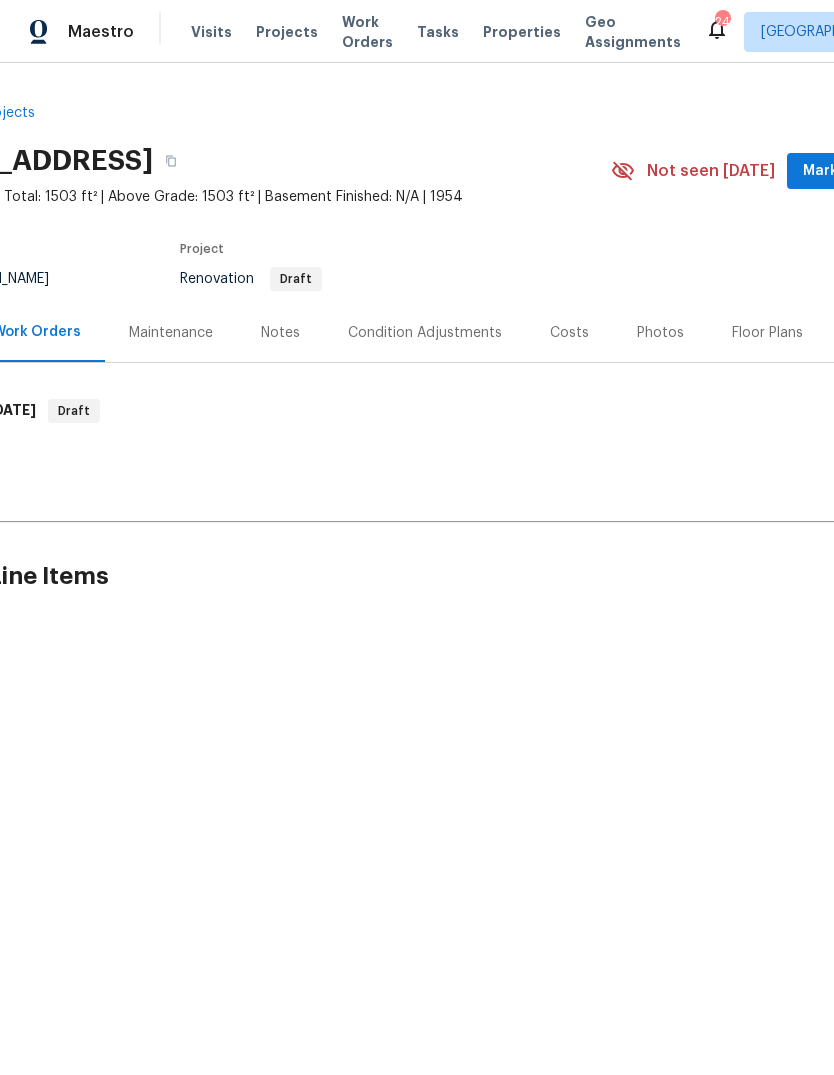 scroll, scrollTop: 0, scrollLeft: 135, axis: horizontal 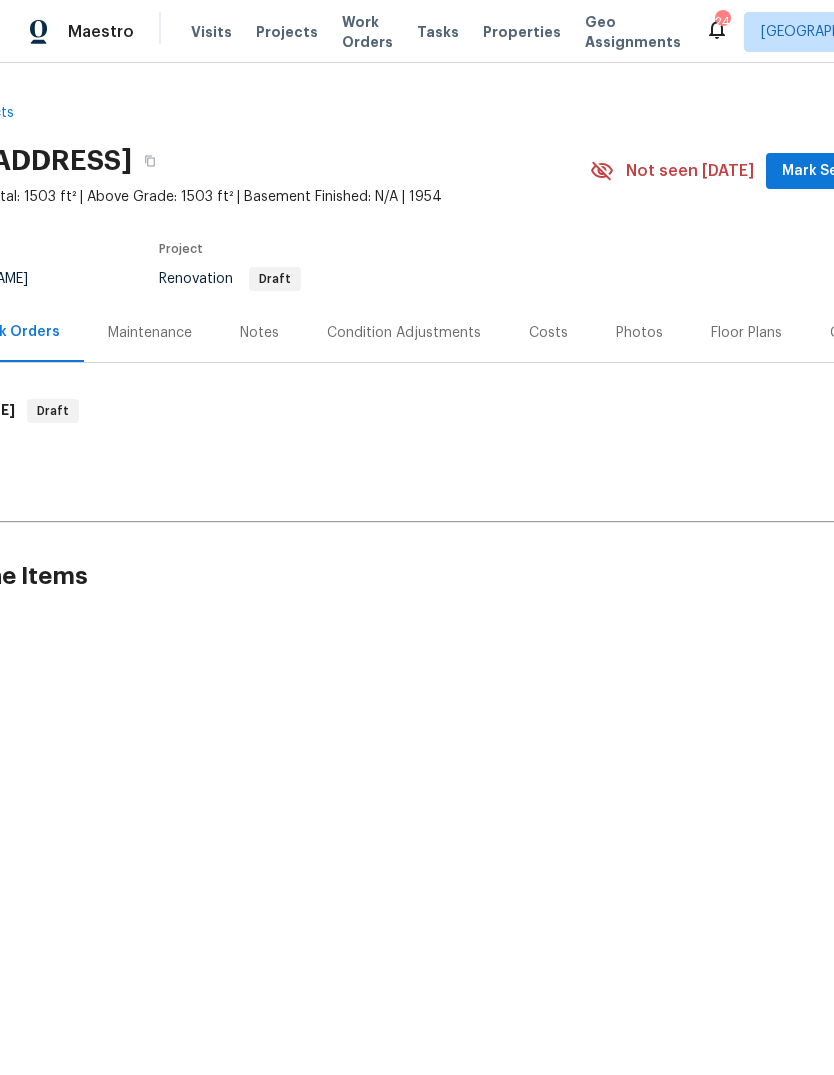 click on "1101 Pine Ln, Accokeek, MD 20607 3 Beds | 2 Baths | Total: 1503 ft² | Above Grade: 1503 ft² | Basement Finished: N/A | 1954 Not seen today Mark Seen Actions Last Visit Date 7/1/2025  by  Nelson Flores   Project Renovation   Draft" at bounding box center (430, 219) 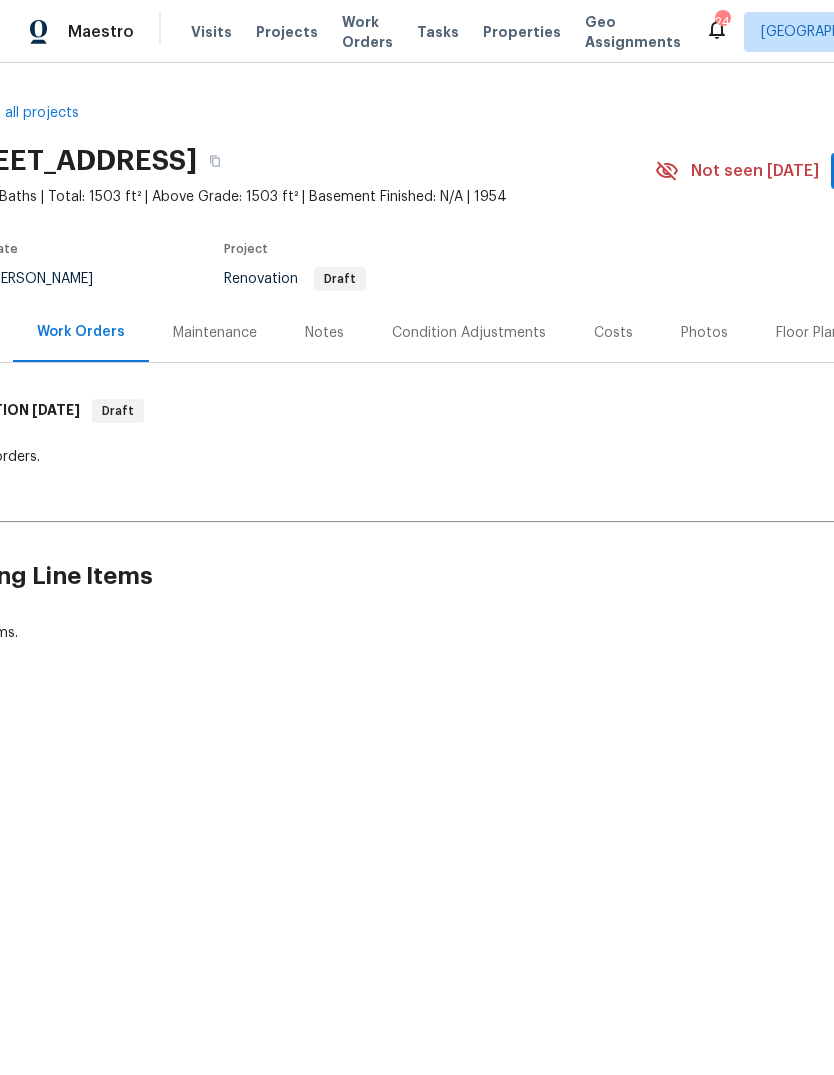 click on "Project" at bounding box center (416, 255) 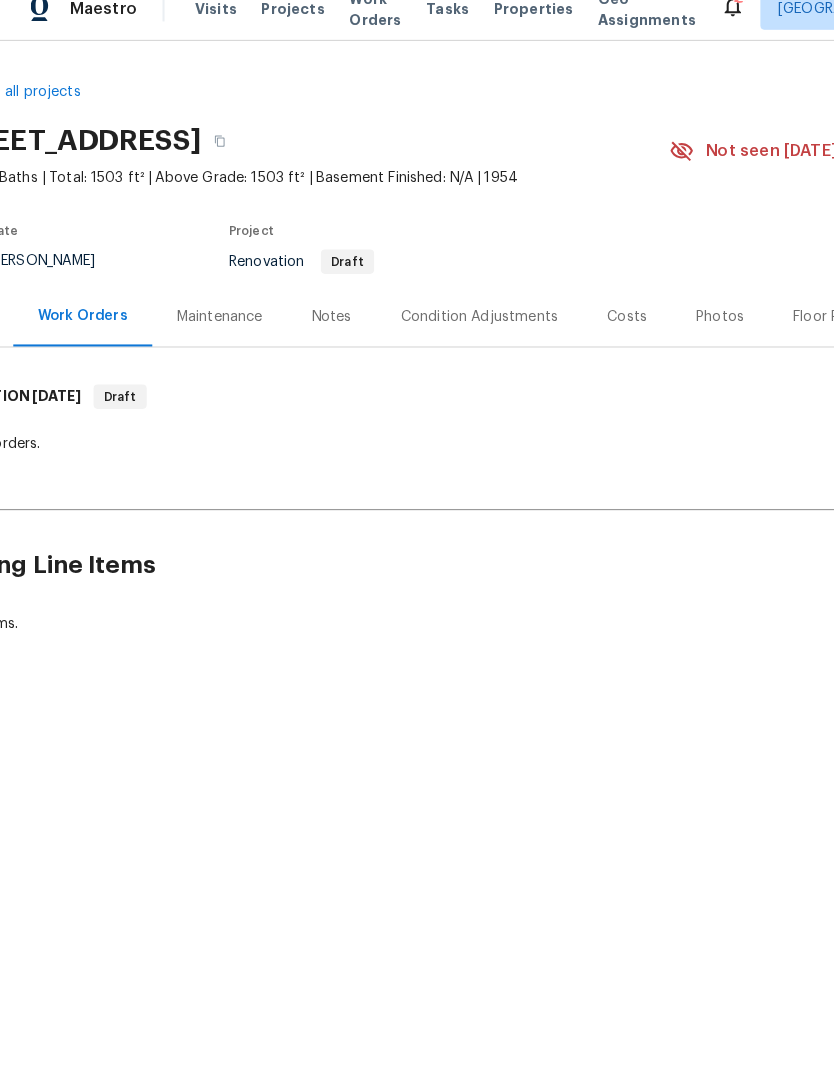 click on "Maestro Visits Projects Work Orders Tasks Properties Geo Assignments 24 Charleston, SC Matt Davidson Back to all projects 1101 Pine Ln, Accokeek, MD 20607 3 Beds | 2 Baths | Total: 1503 ft² | Above Grade: 1503 ft² | Basement Finished: N/A | 1954 Not seen today Mark Seen Actions Last Visit Date 7/1/2025  by  Nelson Flores   Project Renovation   Draft Visits Work Orders Maintenance Notes Condition Adjustments Costs Photos Floor Plans Cases RENOVATION   7/1/25 Draft No work orders. Pending Line Items Create Line Item No line items." at bounding box center (417, 389) 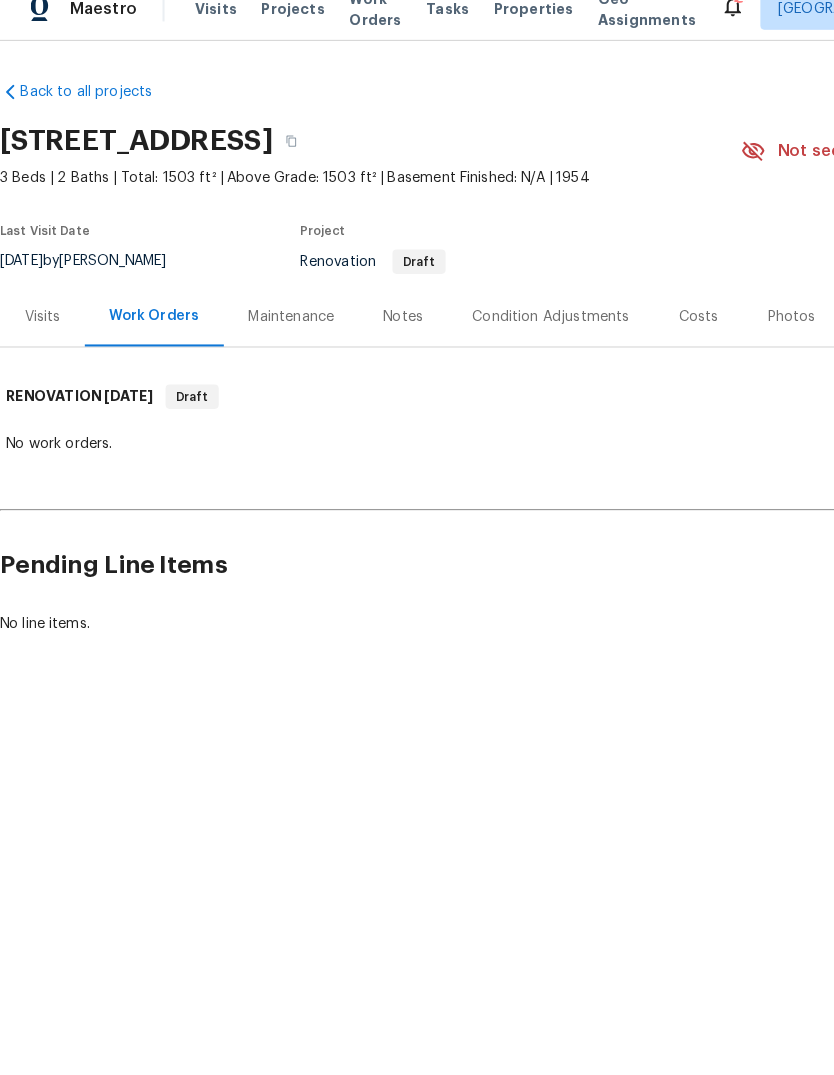 scroll, scrollTop: 0, scrollLeft: 0, axis: both 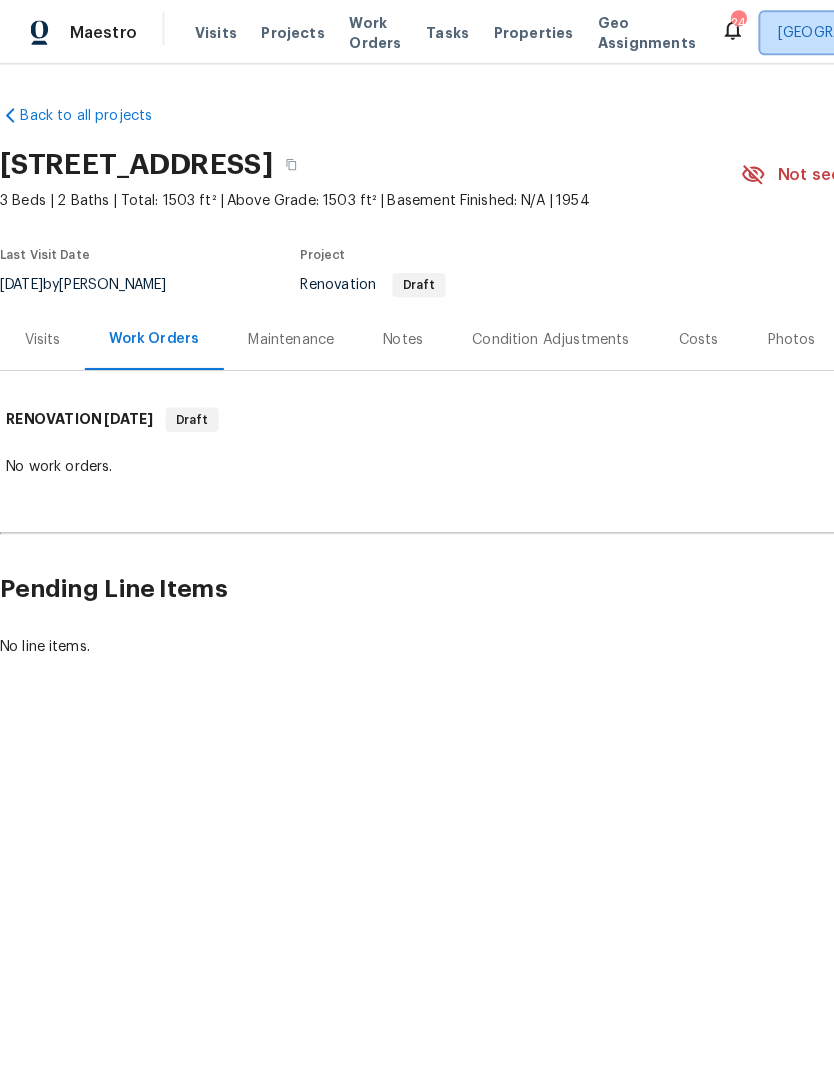 click on "[GEOGRAPHIC_DATA], [GEOGRAPHIC_DATA]" at bounding box center [917, 32] 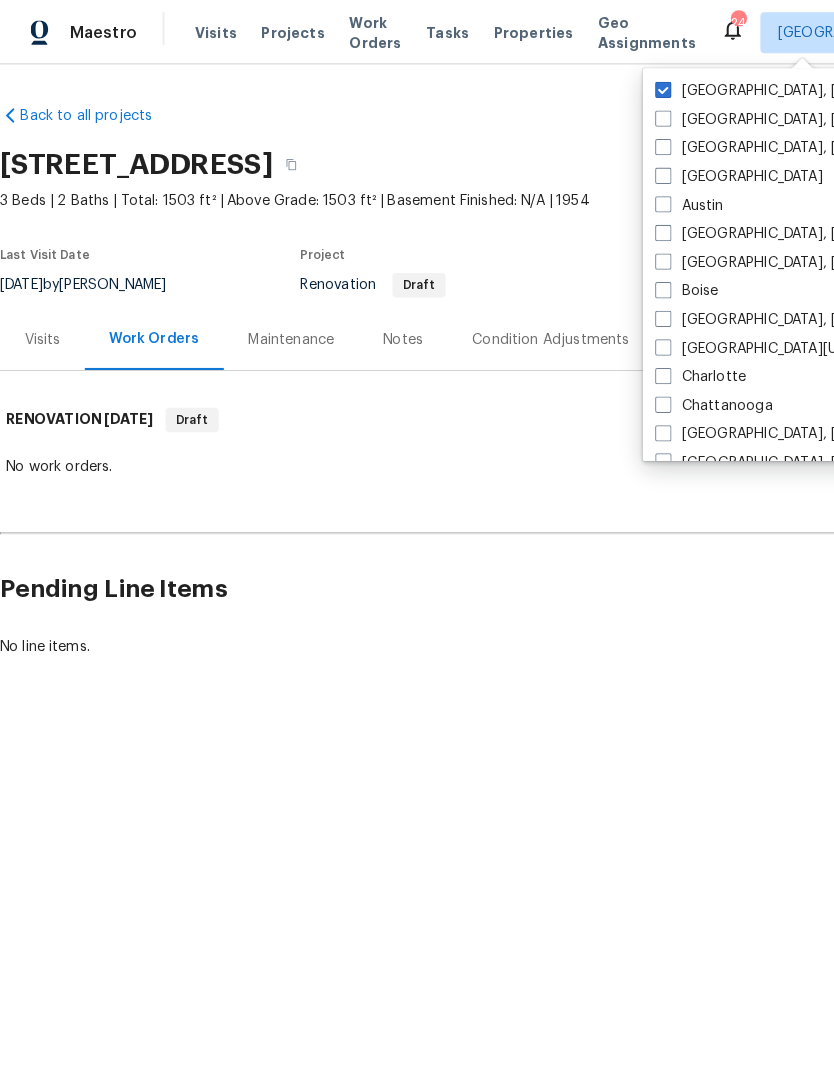 click on "No line items." at bounding box center (565, 633) 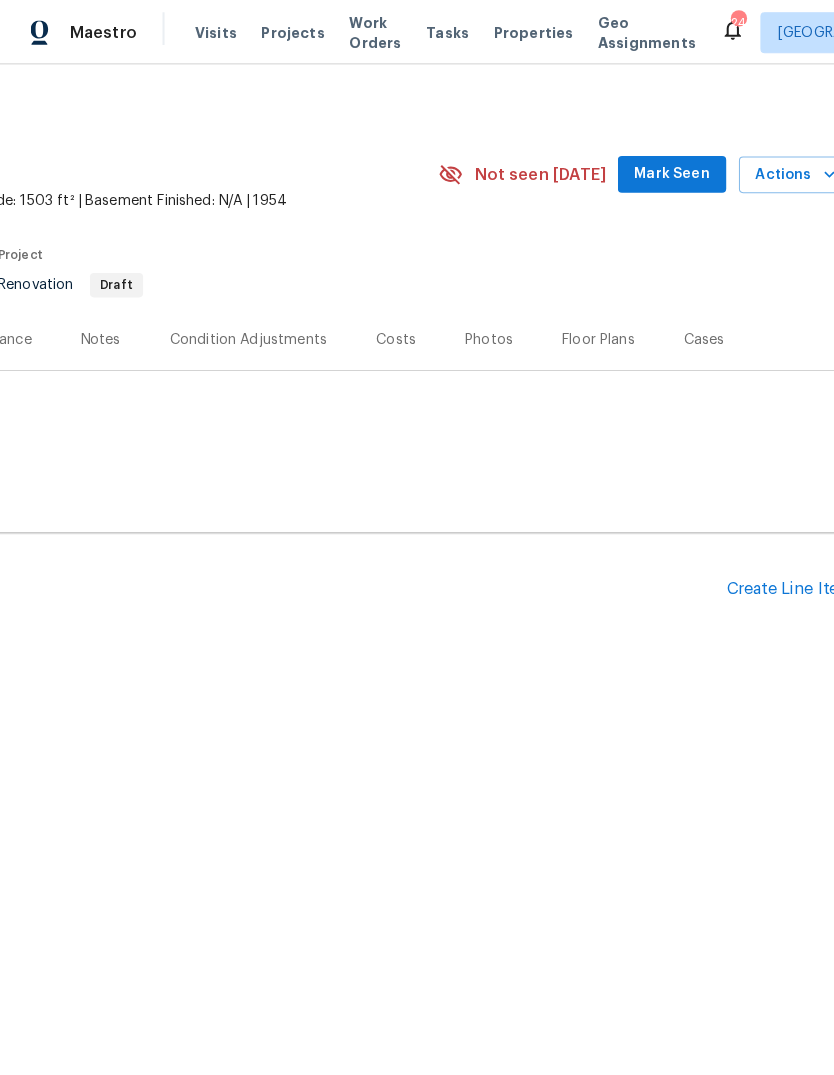 scroll, scrollTop: 0, scrollLeft: 296, axis: horizontal 